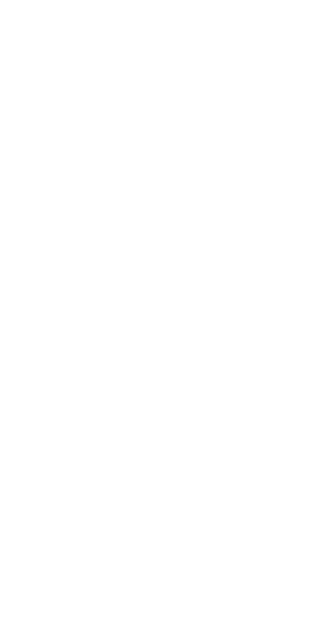 scroll, scrollTop: 0, scrollLeft: 0, axis: both 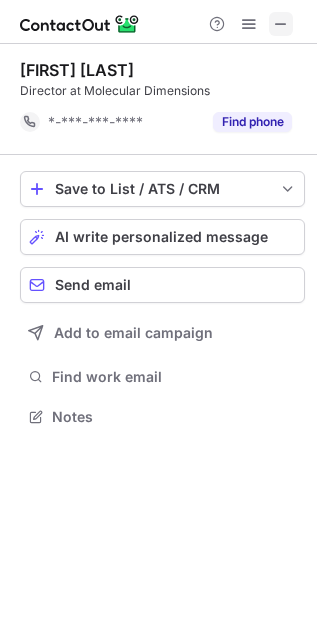 click at bounding box center (281, 24) 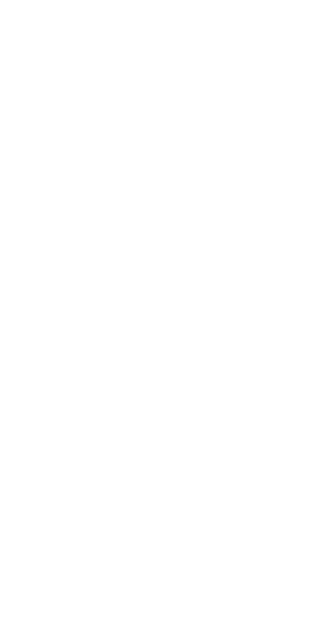 scroll, scrollTop: 0, scrollLeft: 0, axis: both 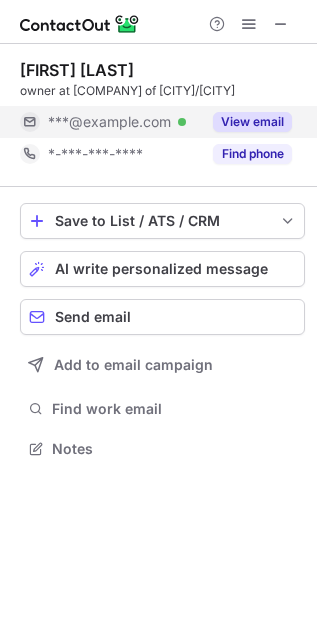 click on "View email" at bounding box center [252, 122] 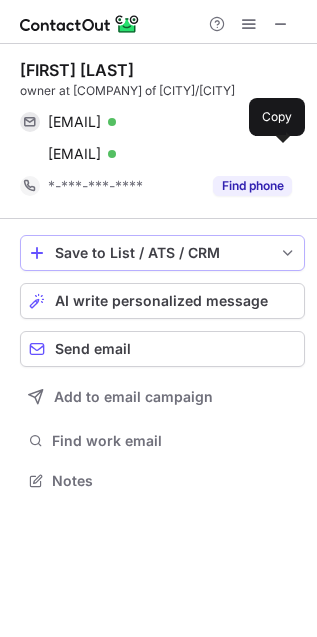 scroll, scrollTop: 10, scrollLeft: 10, axis: both 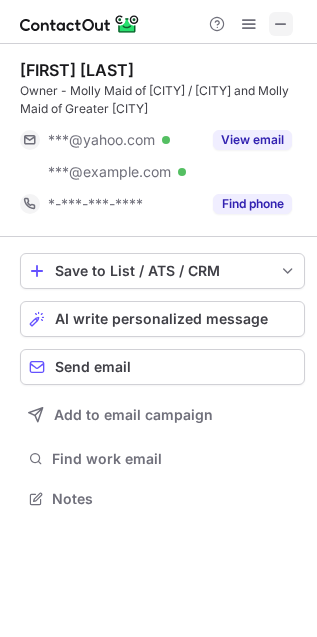 click at bounding box center [281, 24] 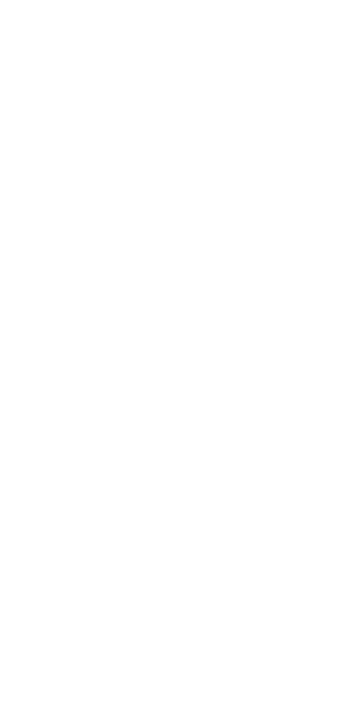 scroll, scrollTop: 0, scrollLeft: 0, axis: both 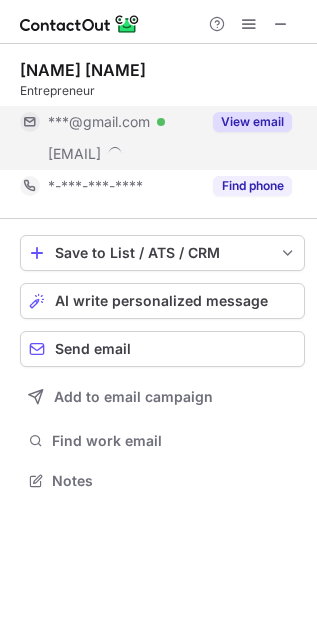 click on "View email" at bounding box center [252, 122] 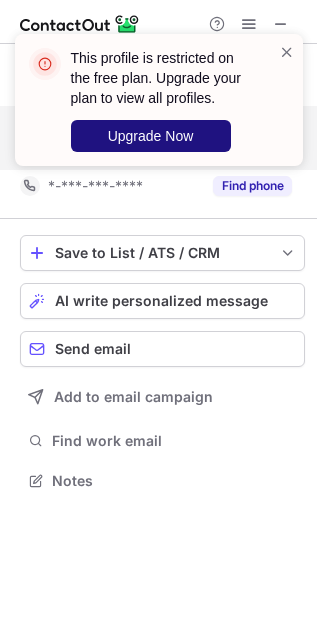 click on "Upgrade Now" at bounding box center (151, 136) 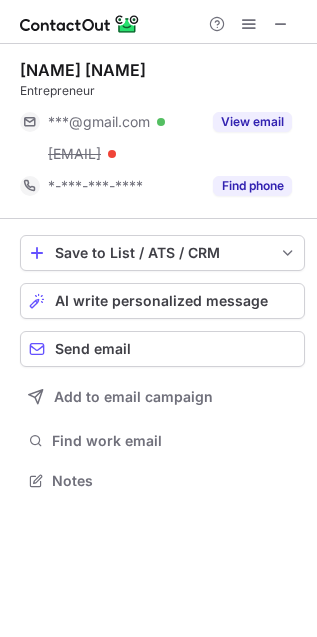 scroll, scrollTop: 10, scrollLeft: 10, axis: both 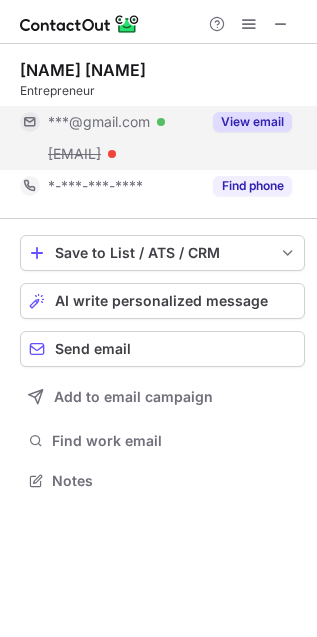 click on "View email" at bounding box center (252, 122) 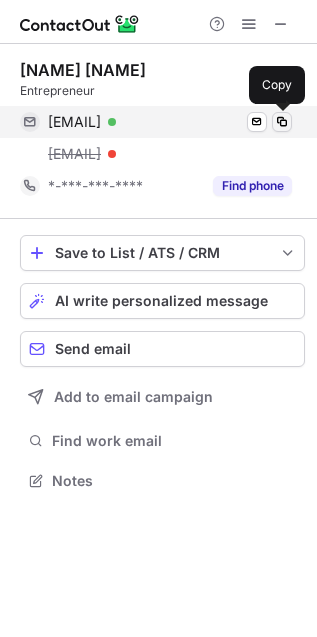 click at bounding box center (282, 122) 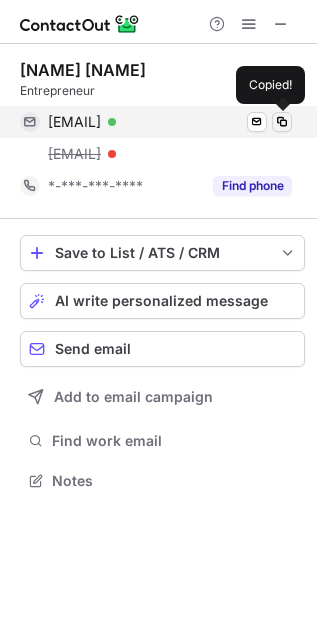 type 